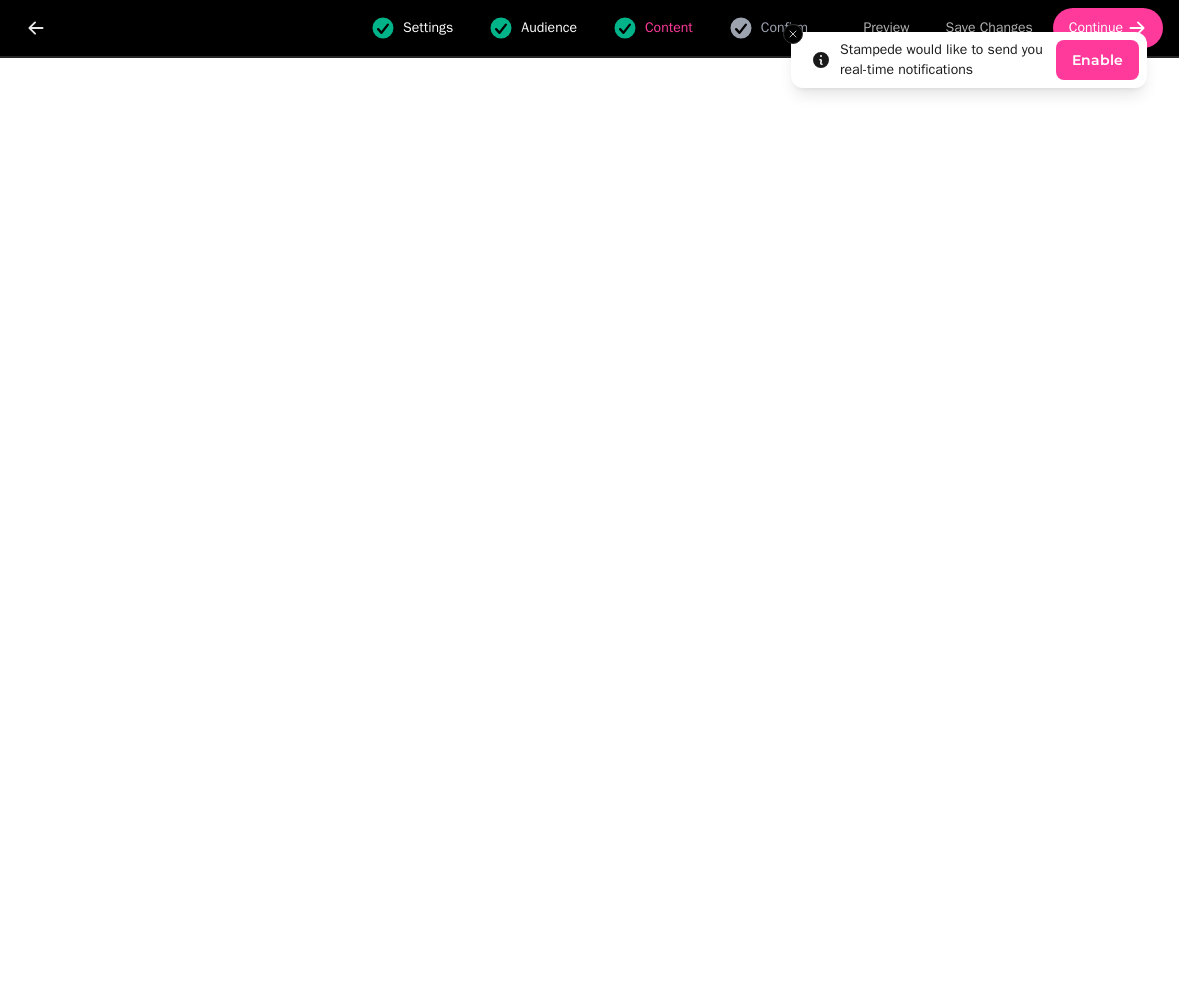 scroll, scrollTop: 0, scrollLeft: 0, axis: both 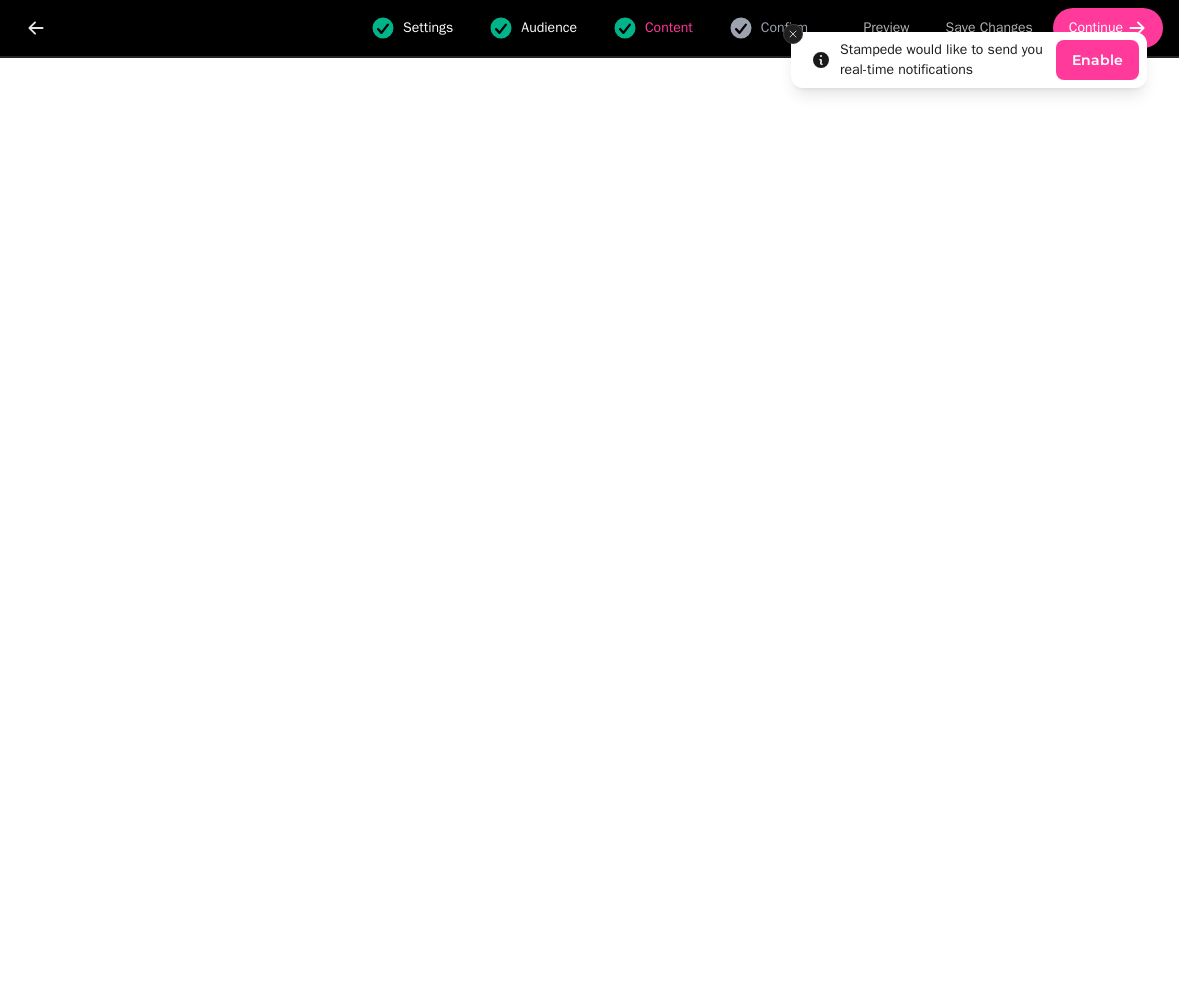 click 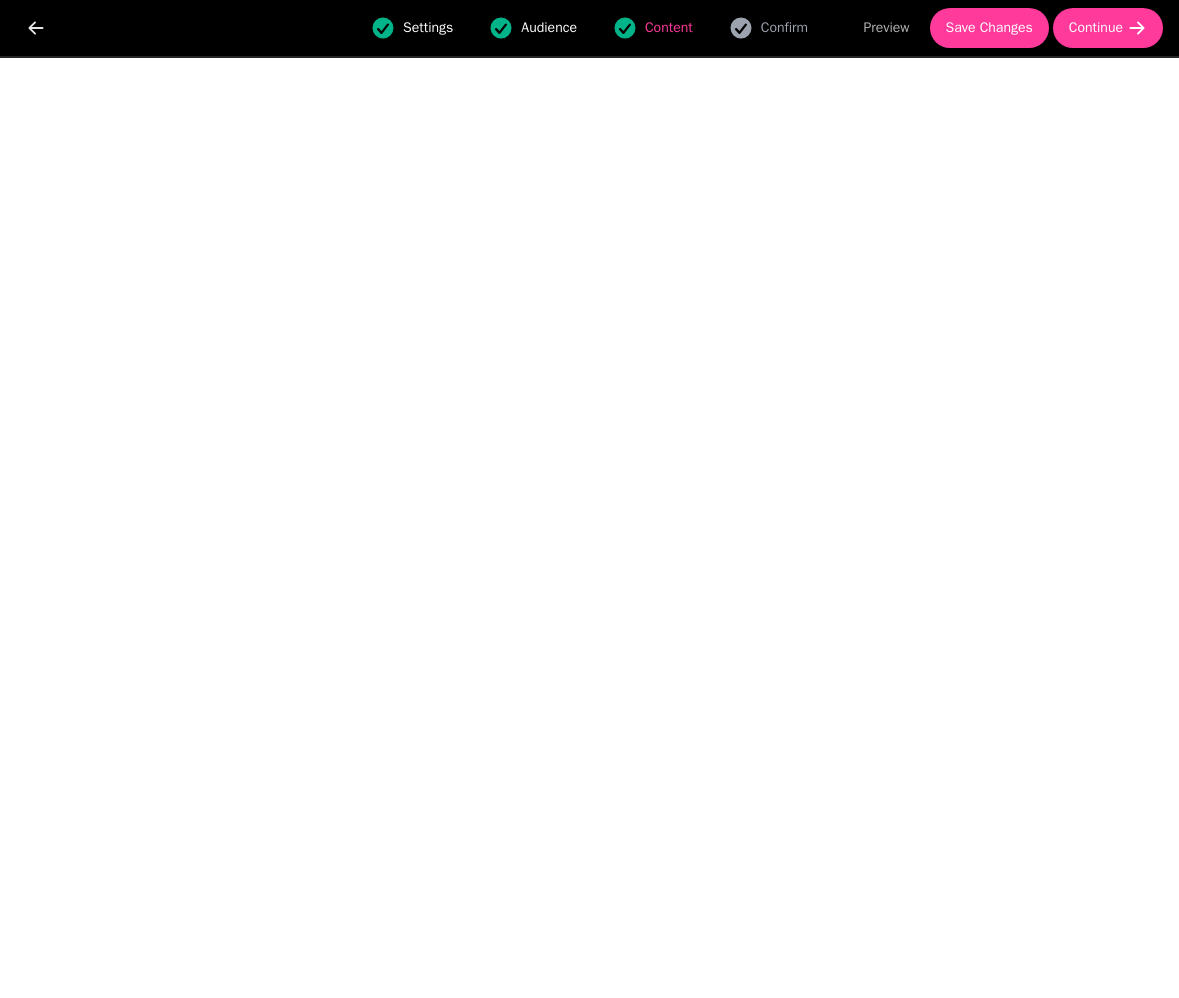 click on "Content" at bounding box center (669, 28) 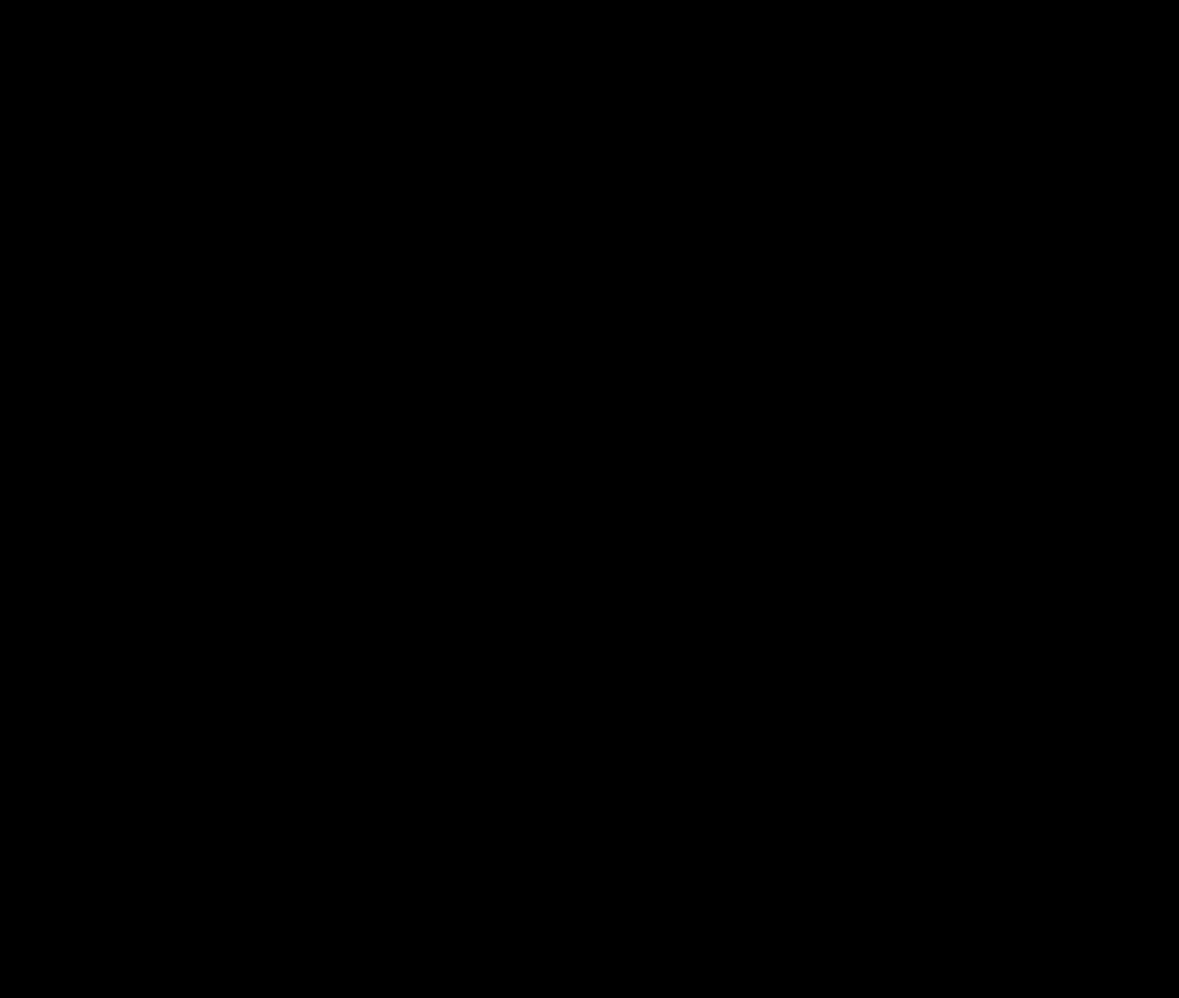scroll, scrollTop: 0, scrollLeft: 0, axis: both 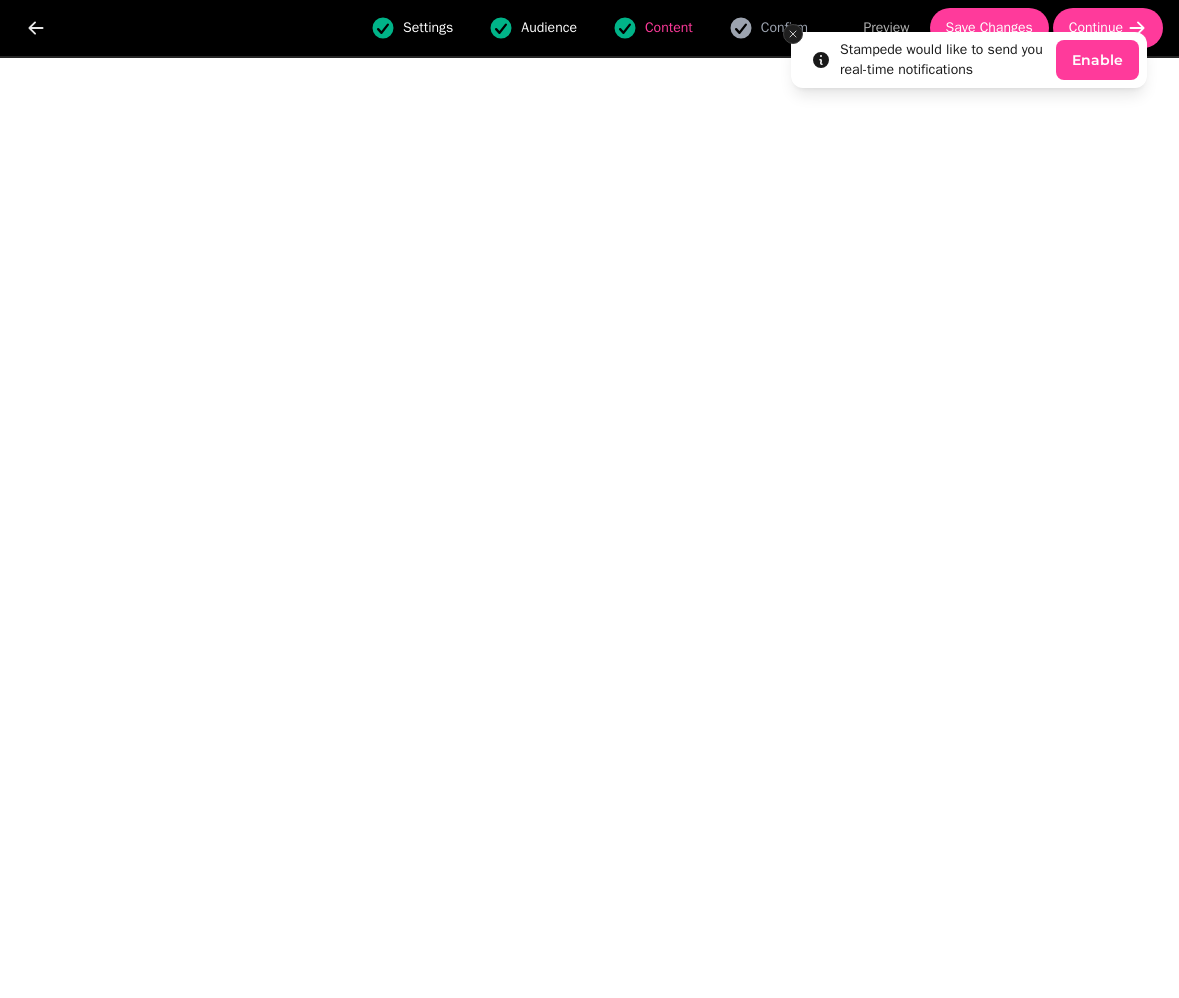 click 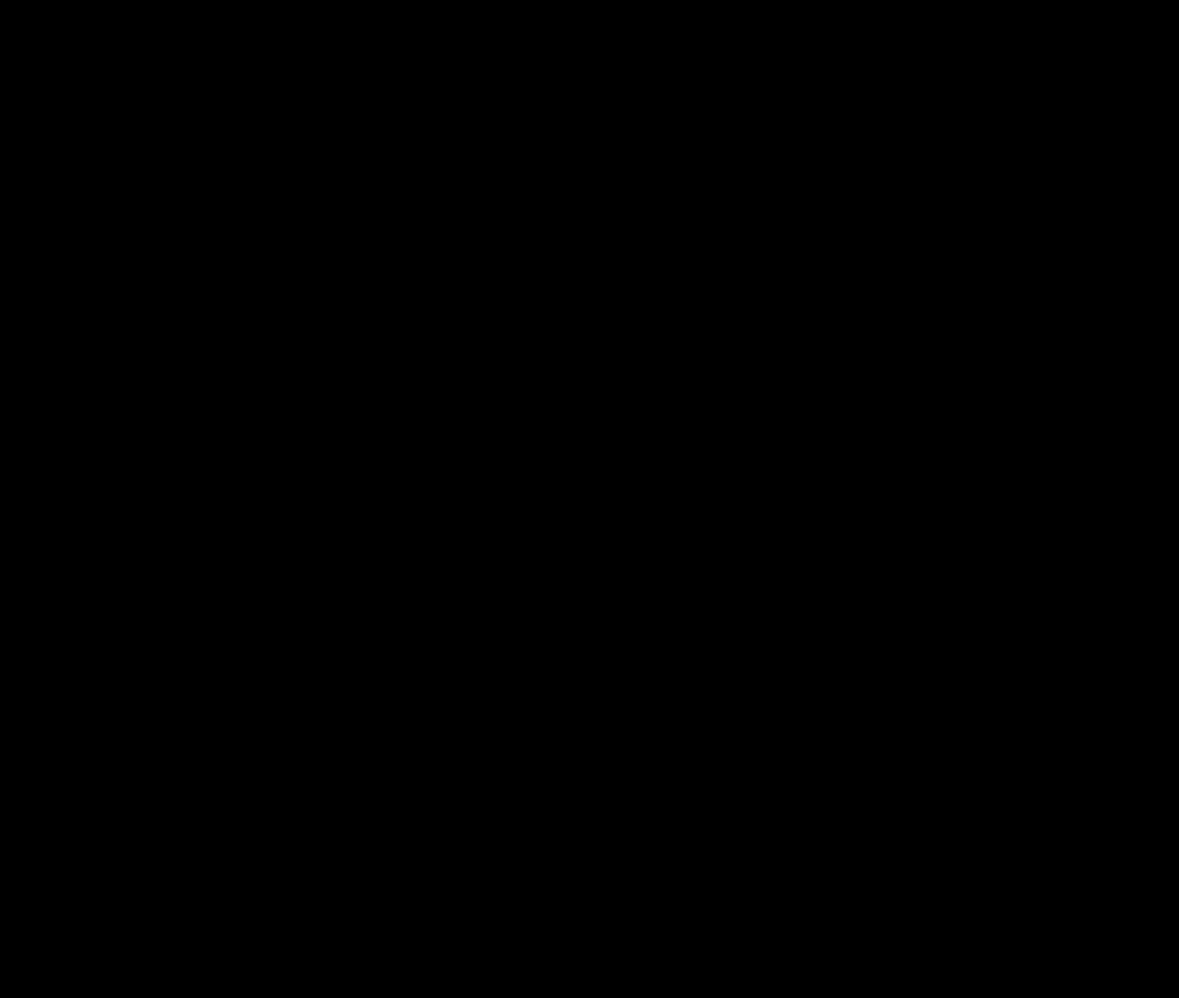 scroll, scrollTop: 0, scrollLeft: 0, axis: both 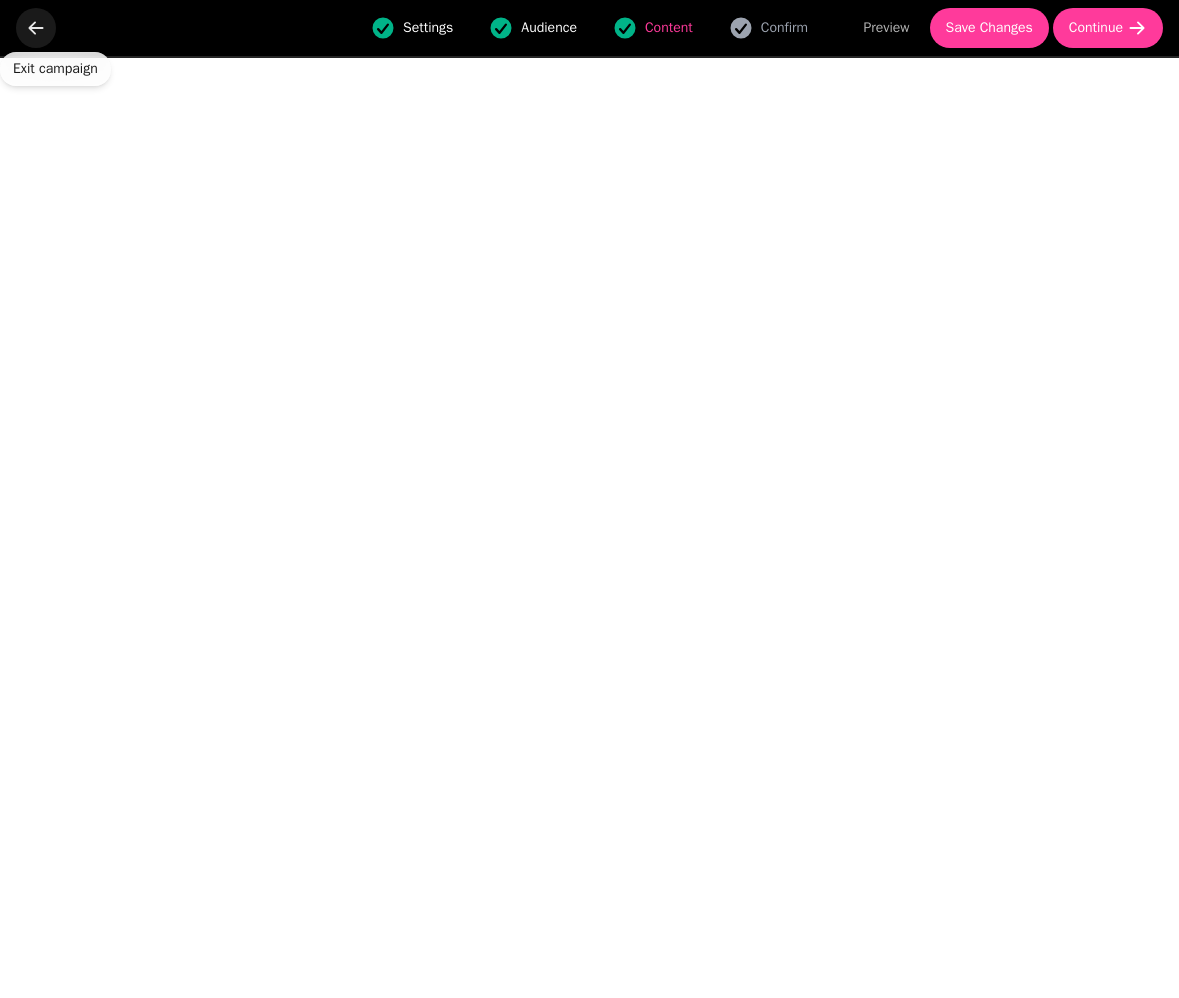 click at bounding box center [36, 28] 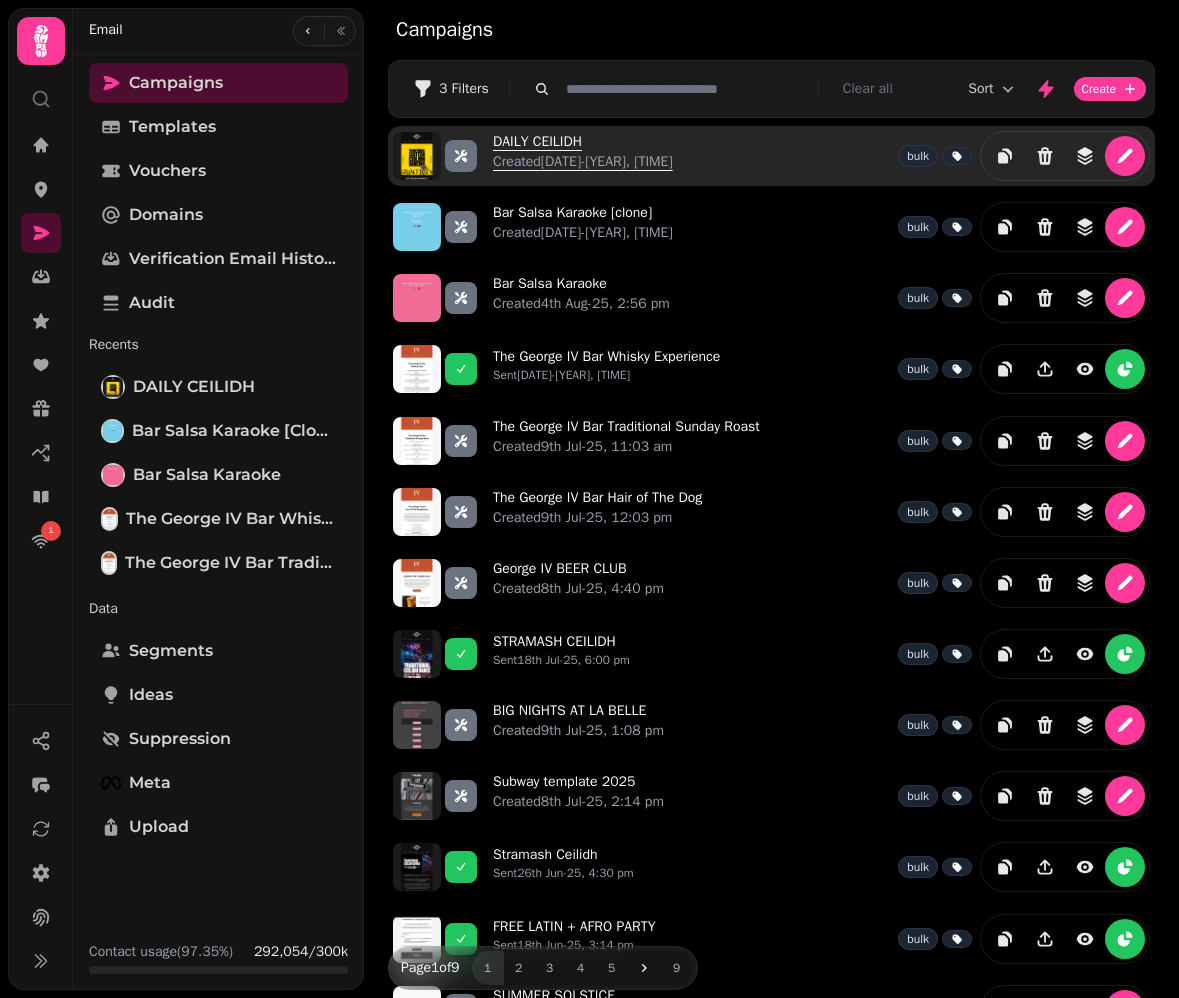 click on "DAILY CEILIDH Created  [DATE]-[YEAR], [TIME]" at bounding box center [583, 156] 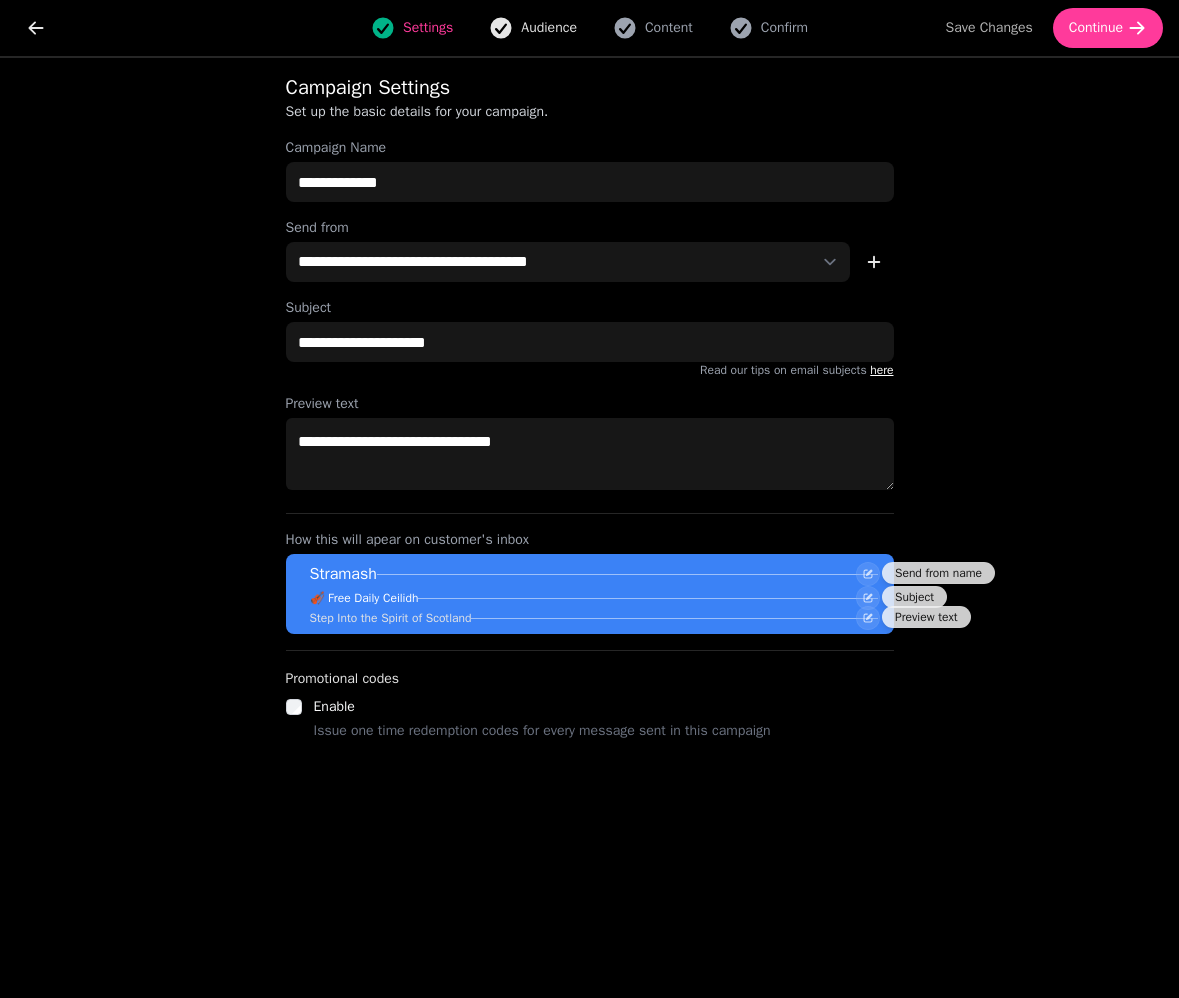 click on "Audience" at bounding box center [549, 28] 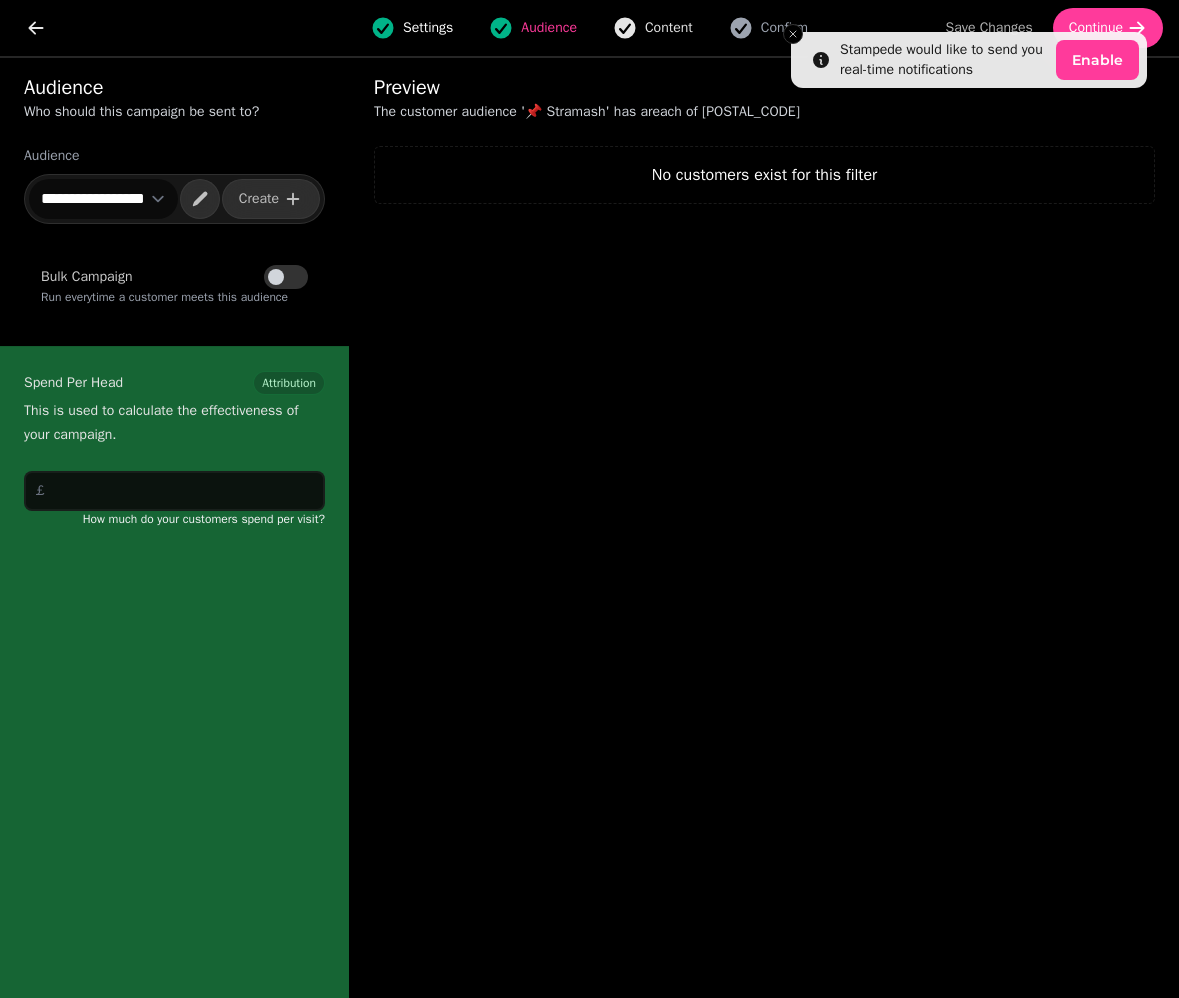 click 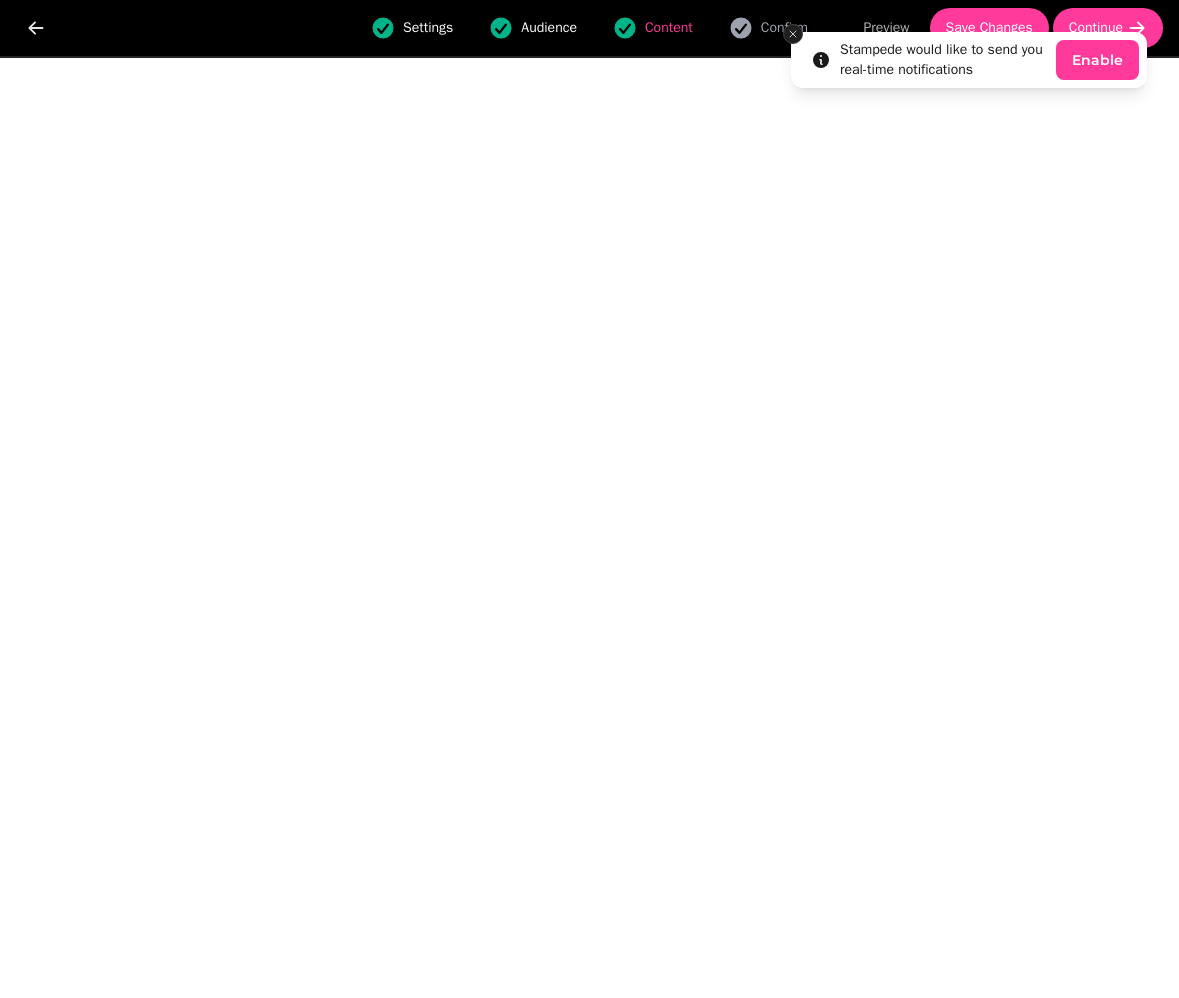 click 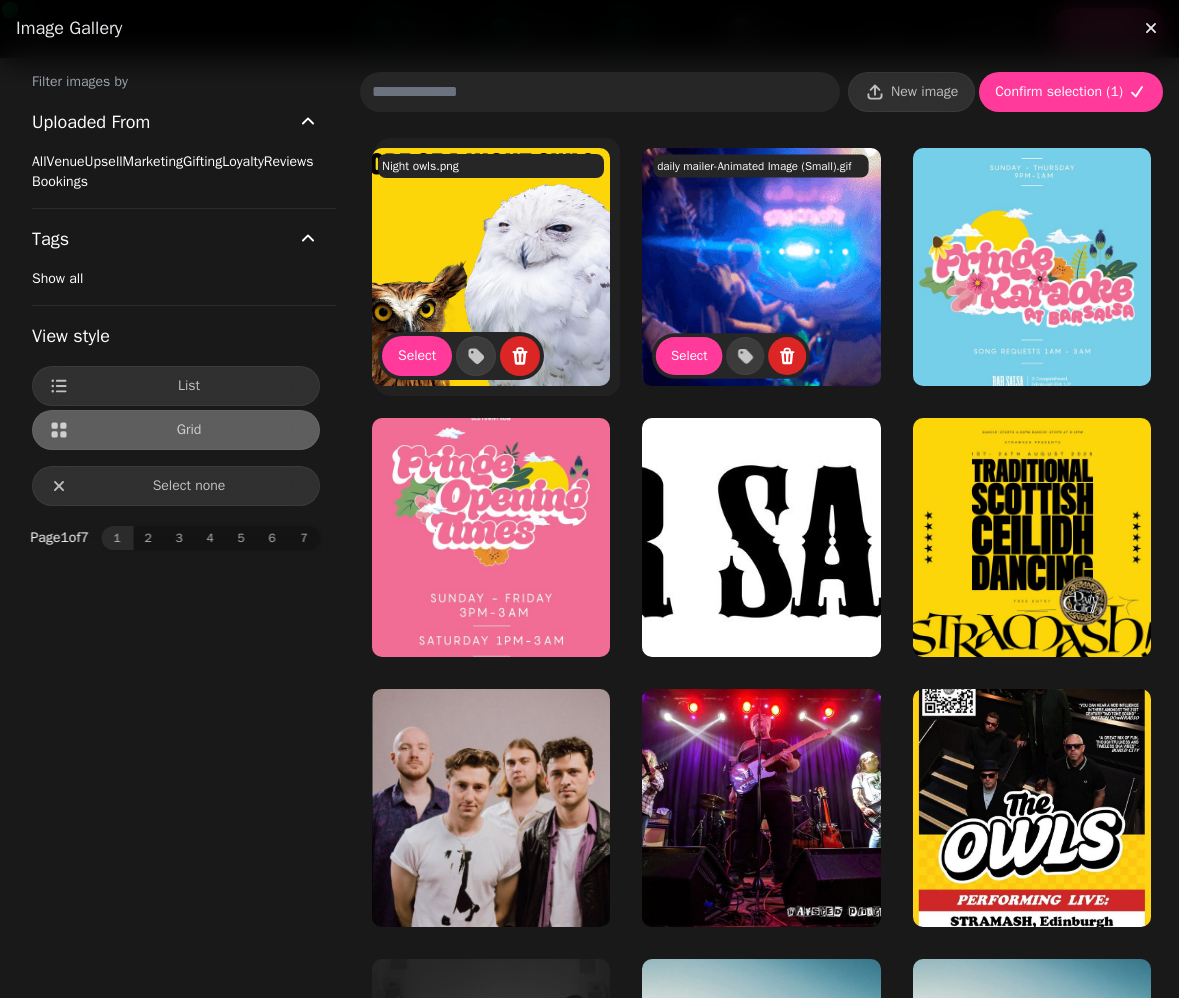click at bounding box center [491, 267] 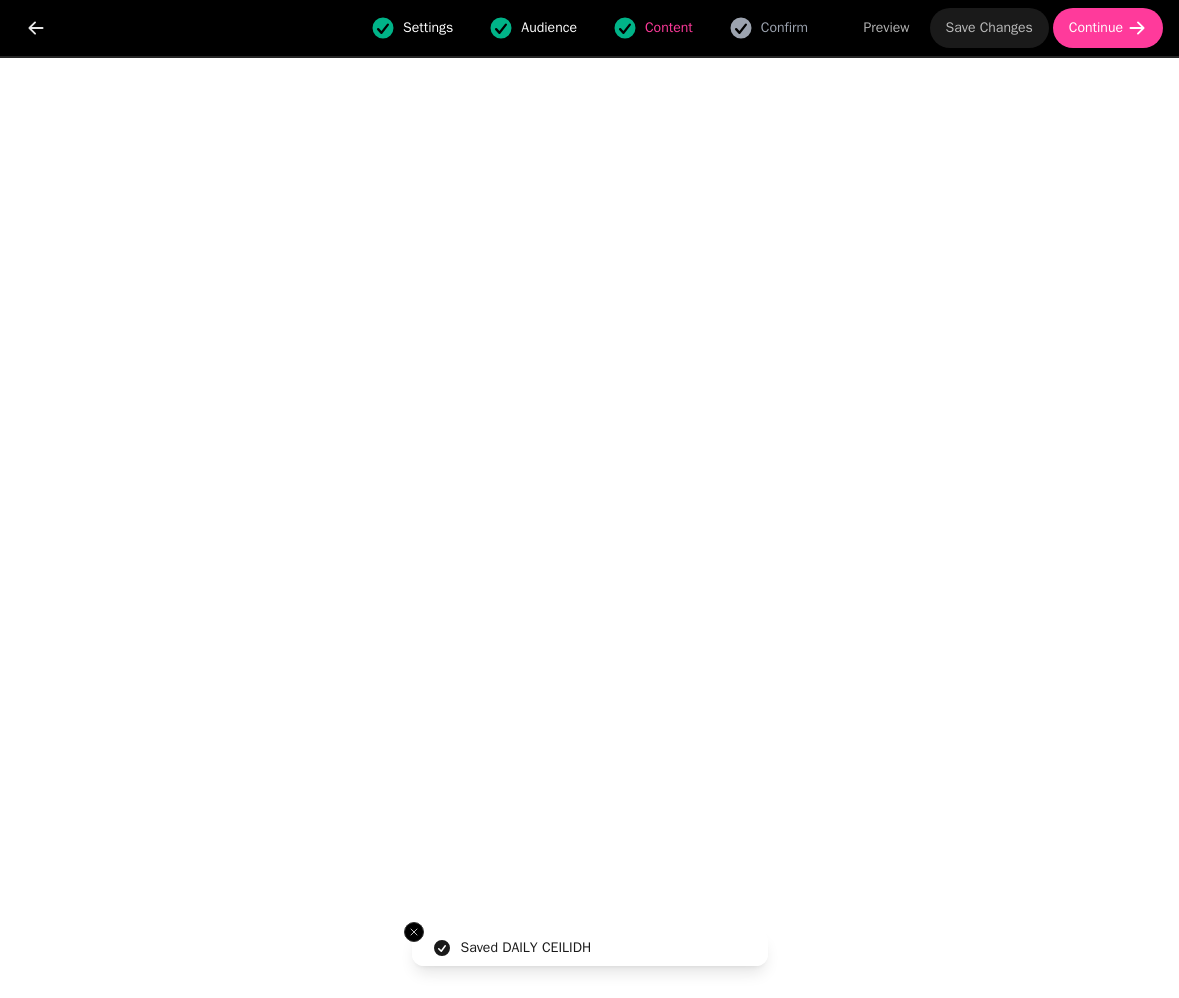 click on "Save Changes" at bounding box center [989, 28] 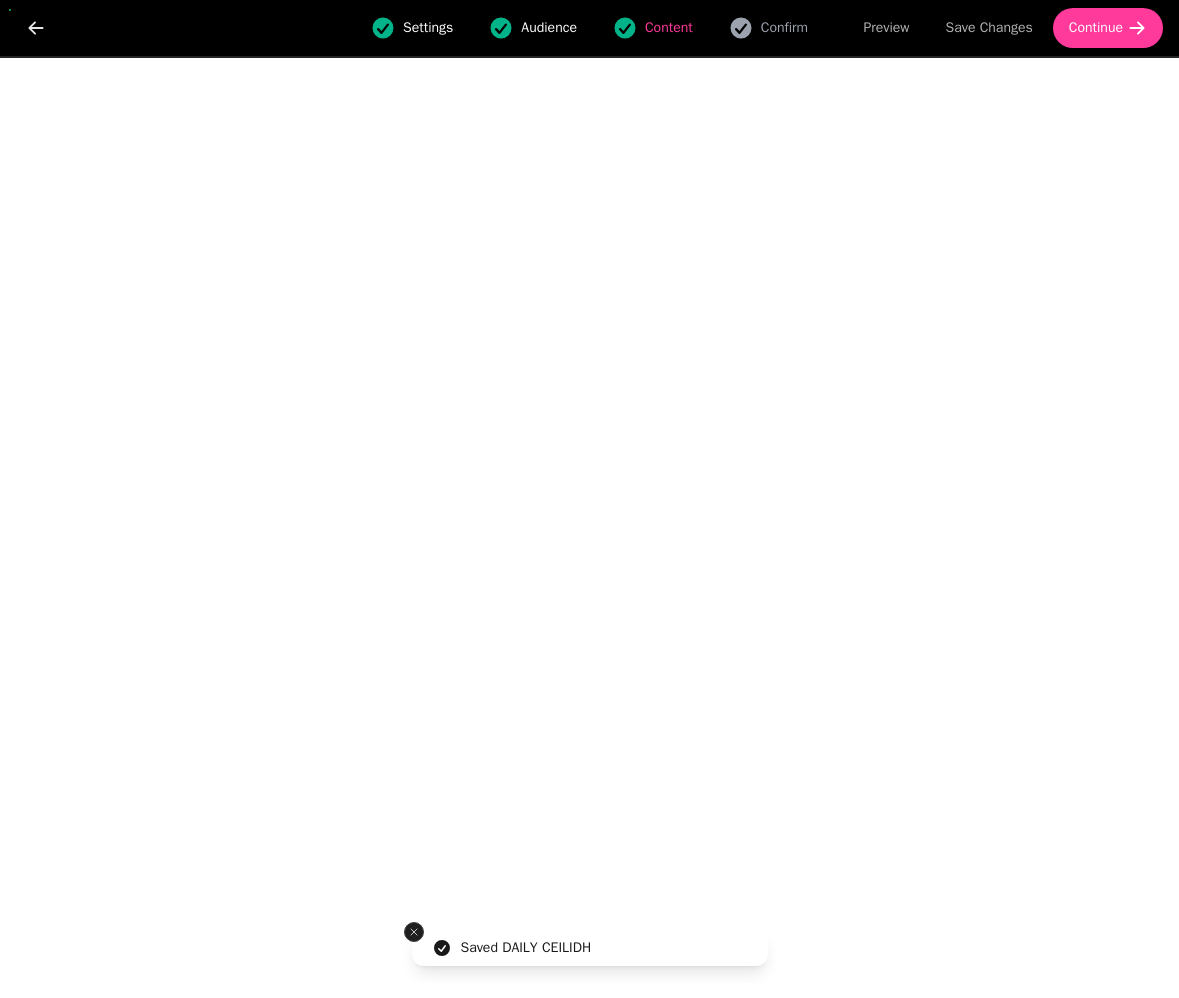 click 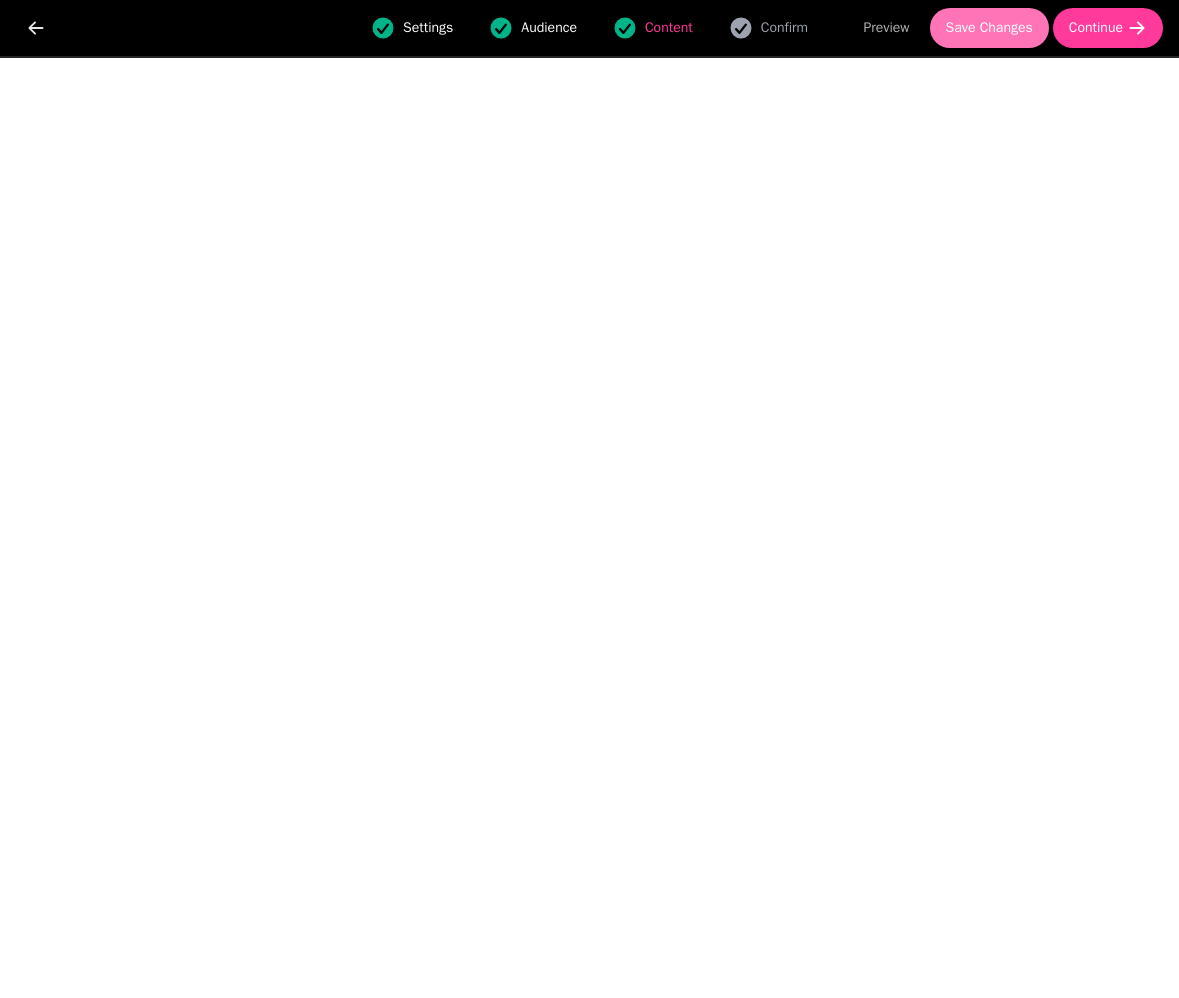 click on "Save Changes" at bounding box center [989, 28] 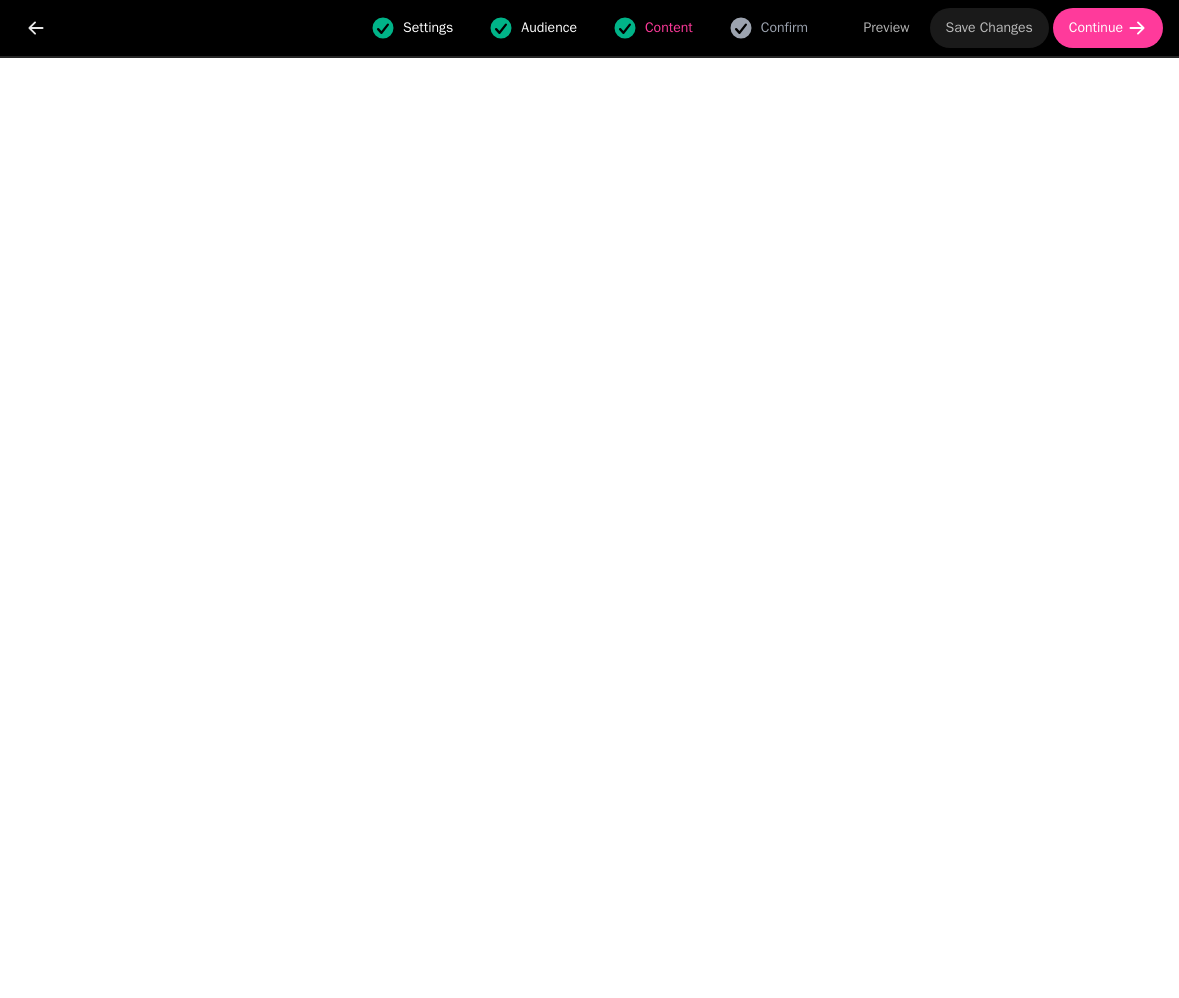 click on "Save Changes" at bounding box center [989, 28] 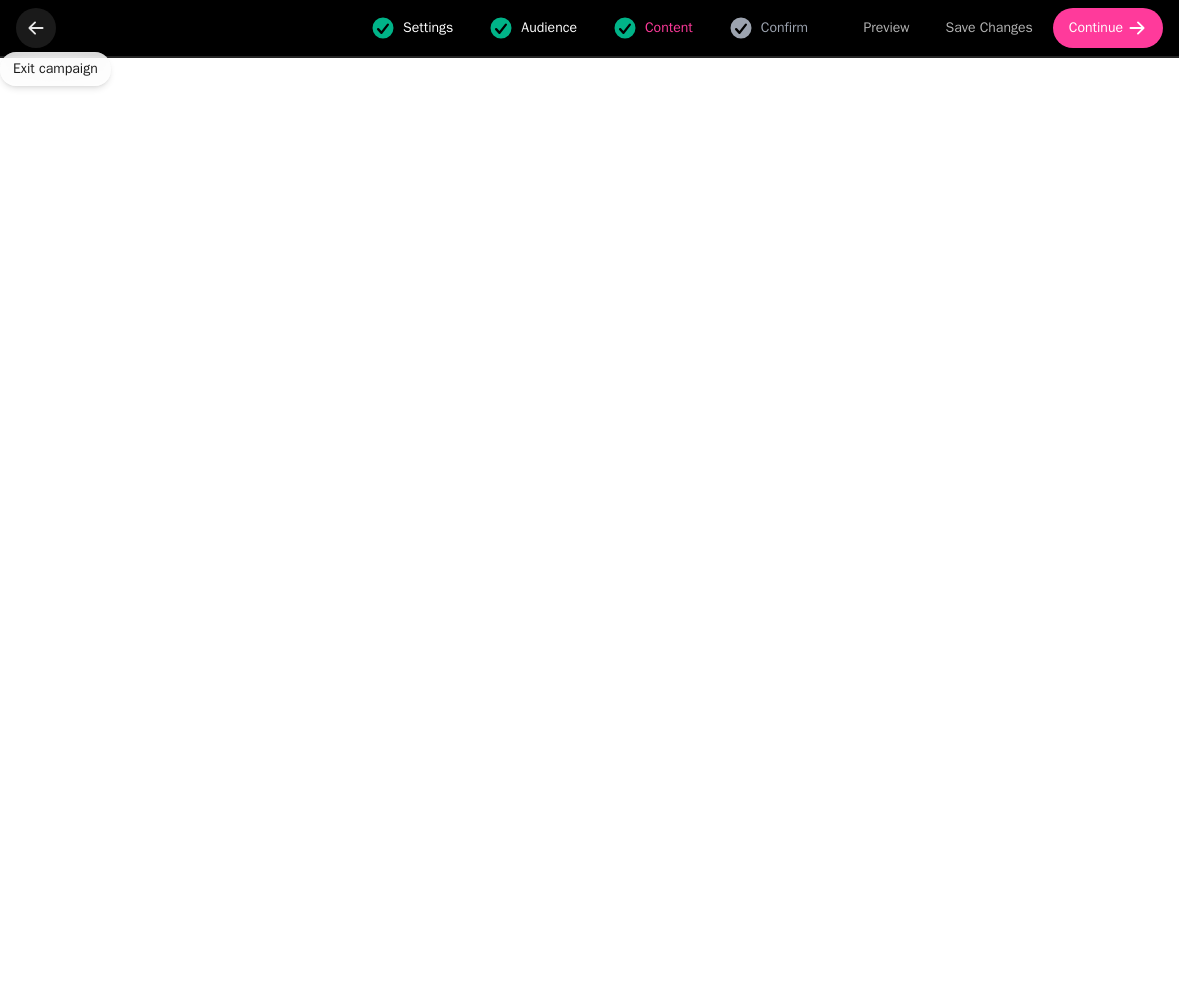 click 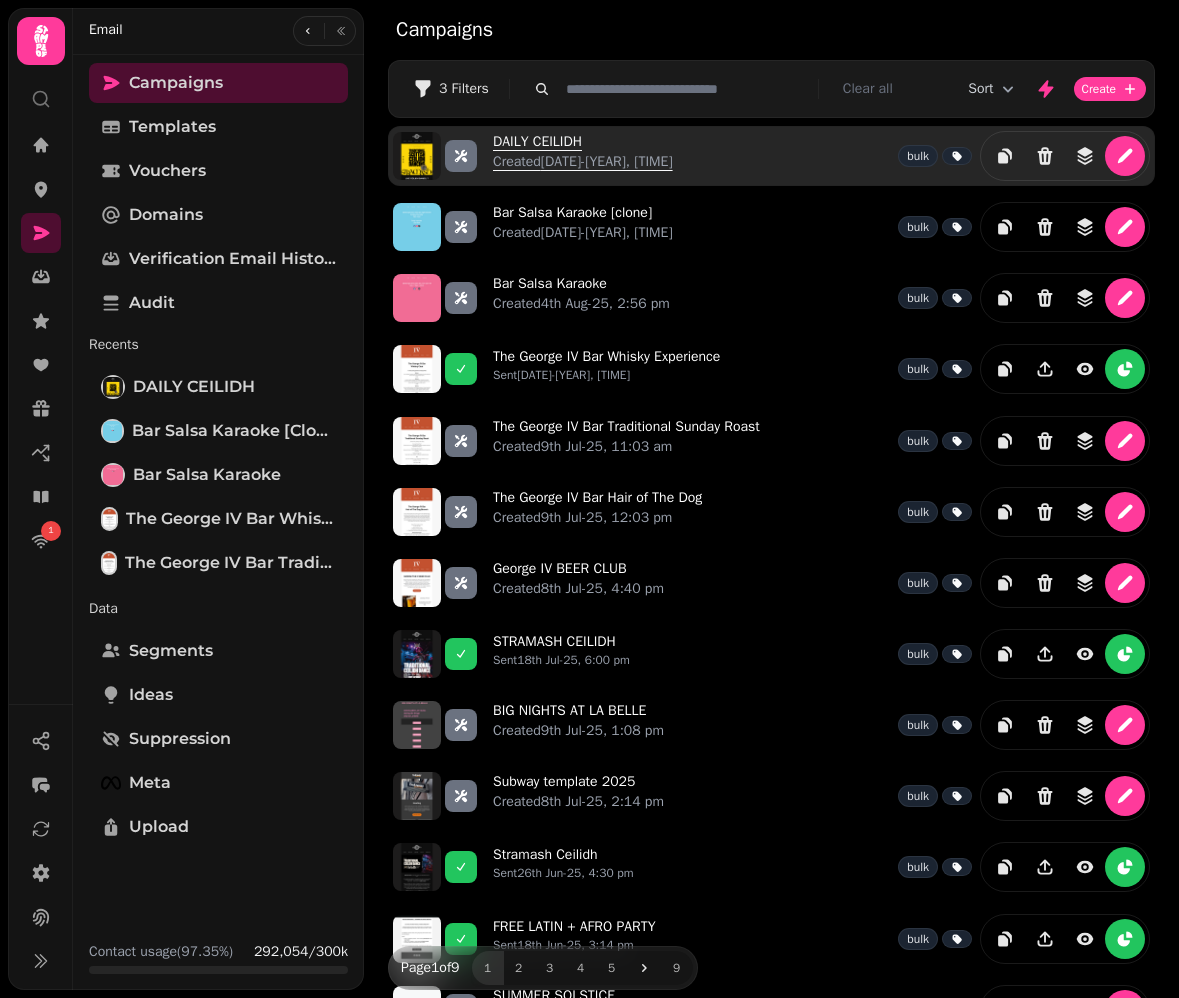 click on "DAILY CEILIDH Created  [DATE]-[YEAR], [TIME]" at bounding box center [583, 156] 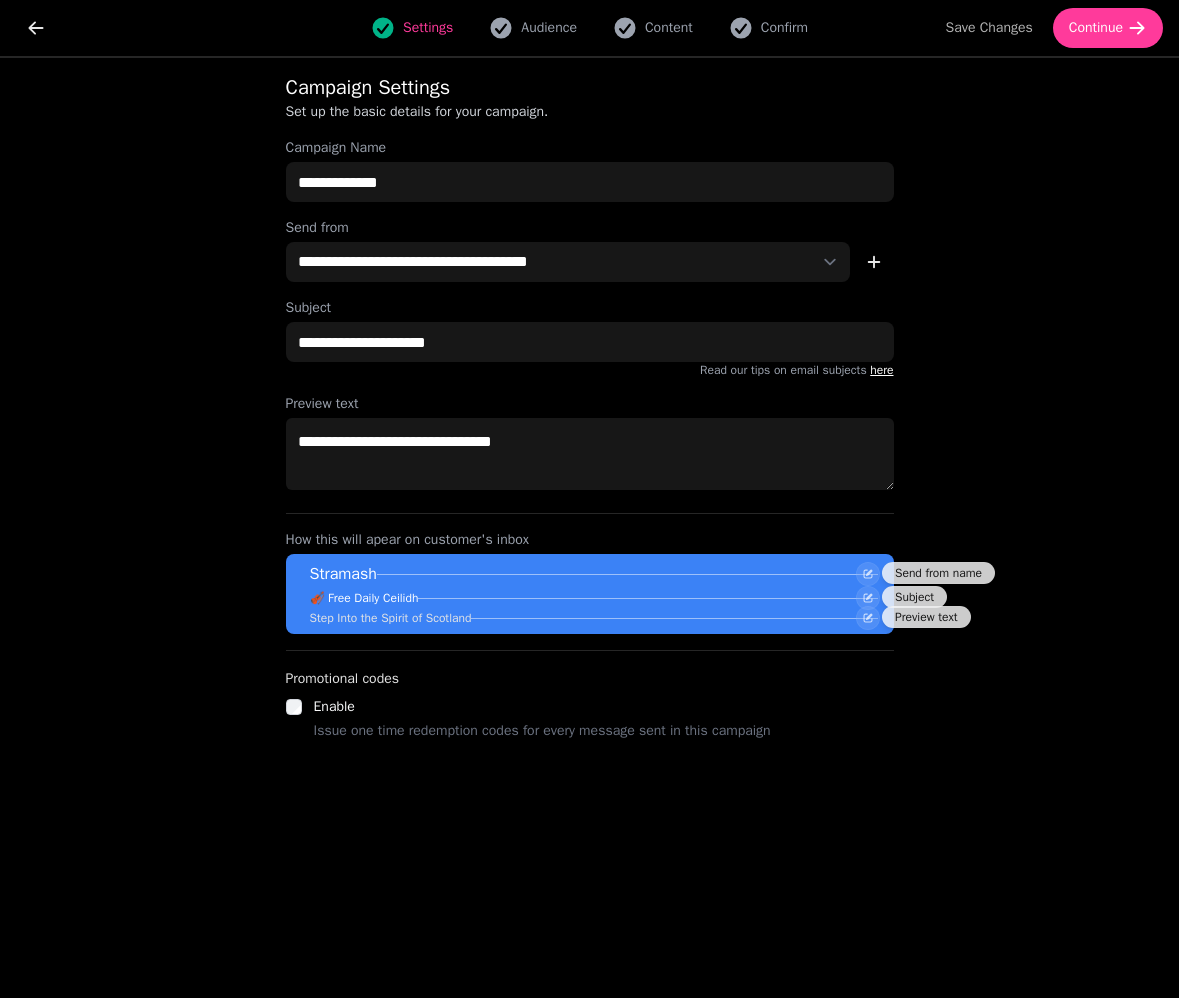 click on "Settings Audience Content Confirm" at bounding box center (589, 28) 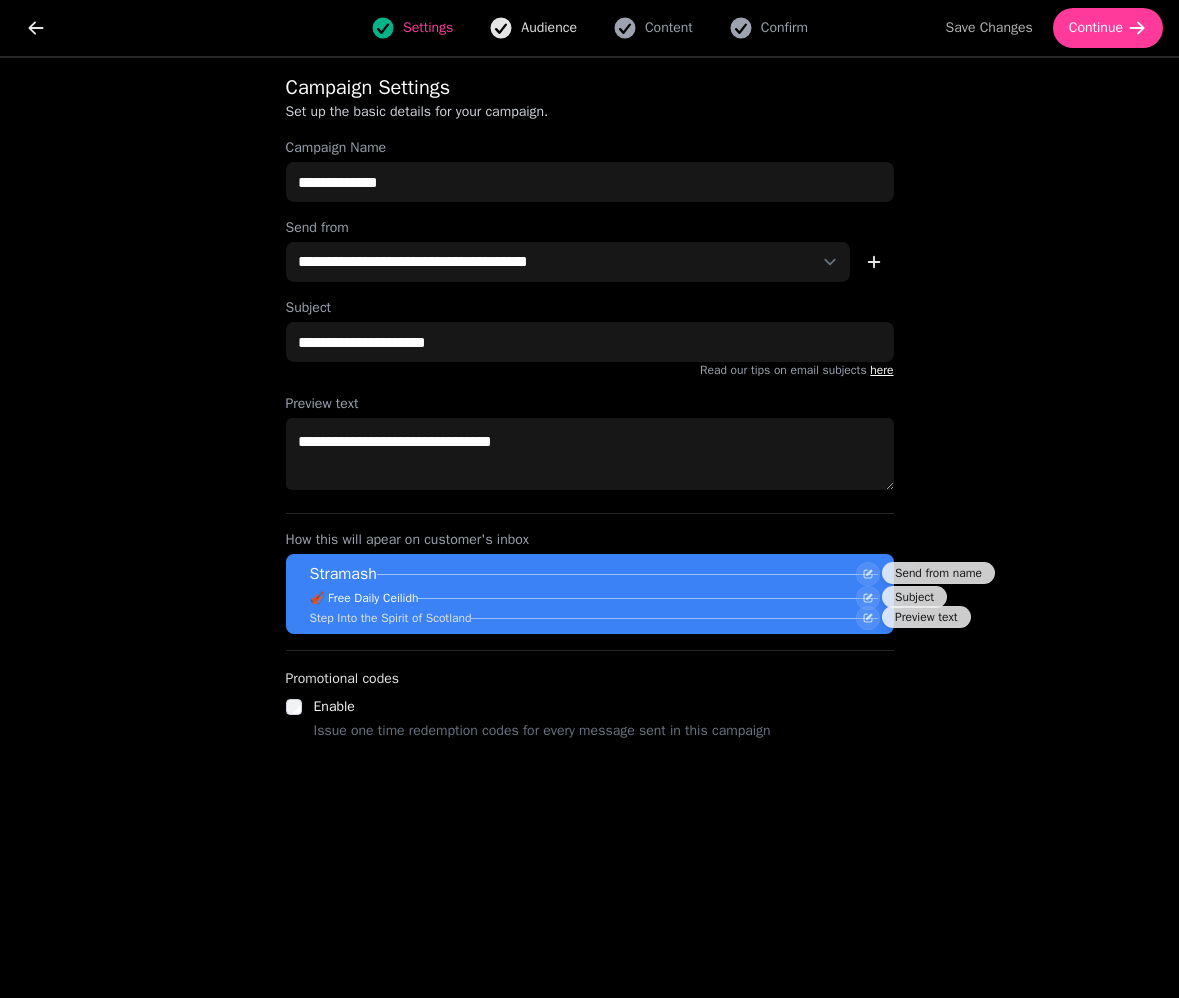 click on "Audience" at bounding box center (549, 28) 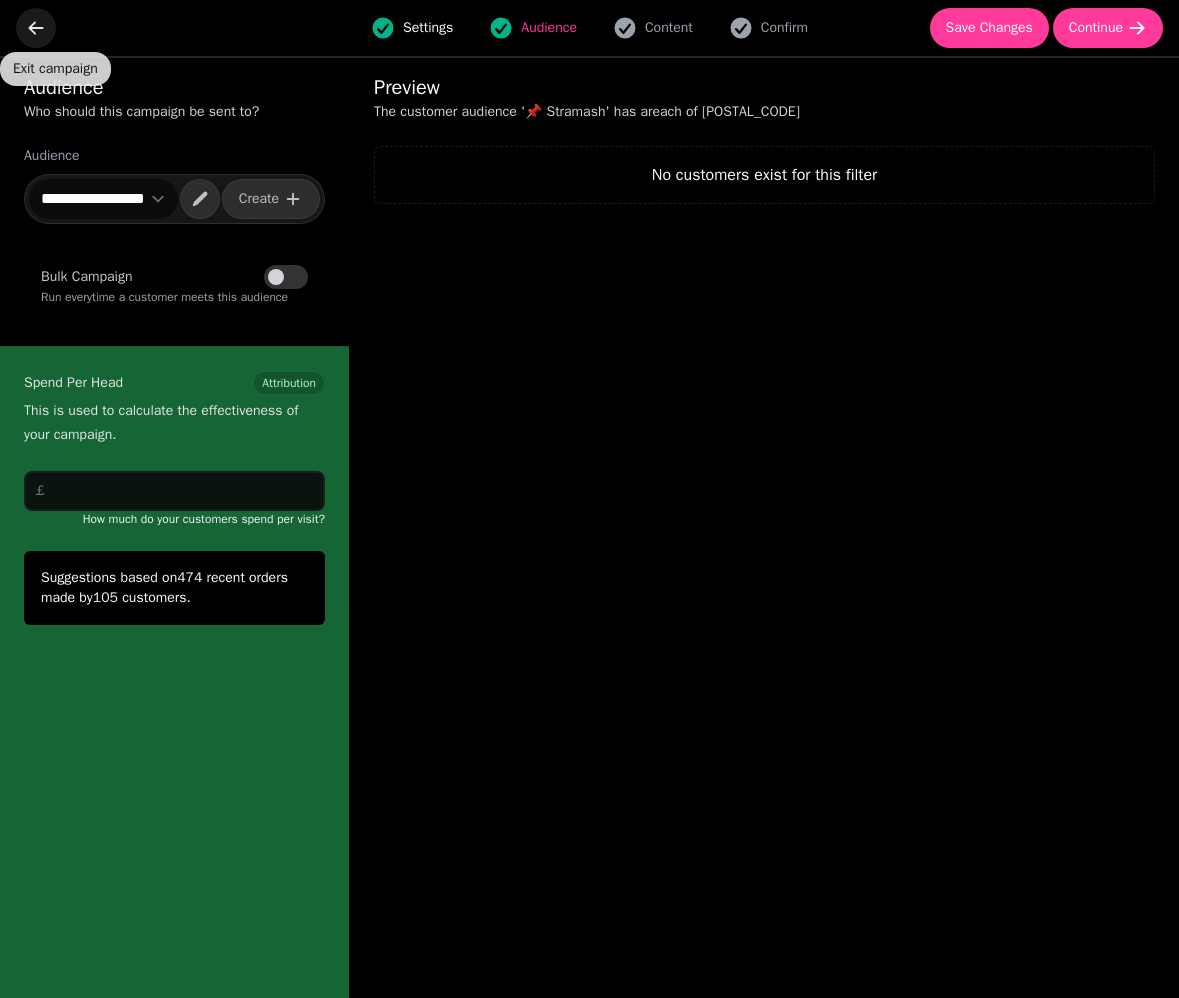 click 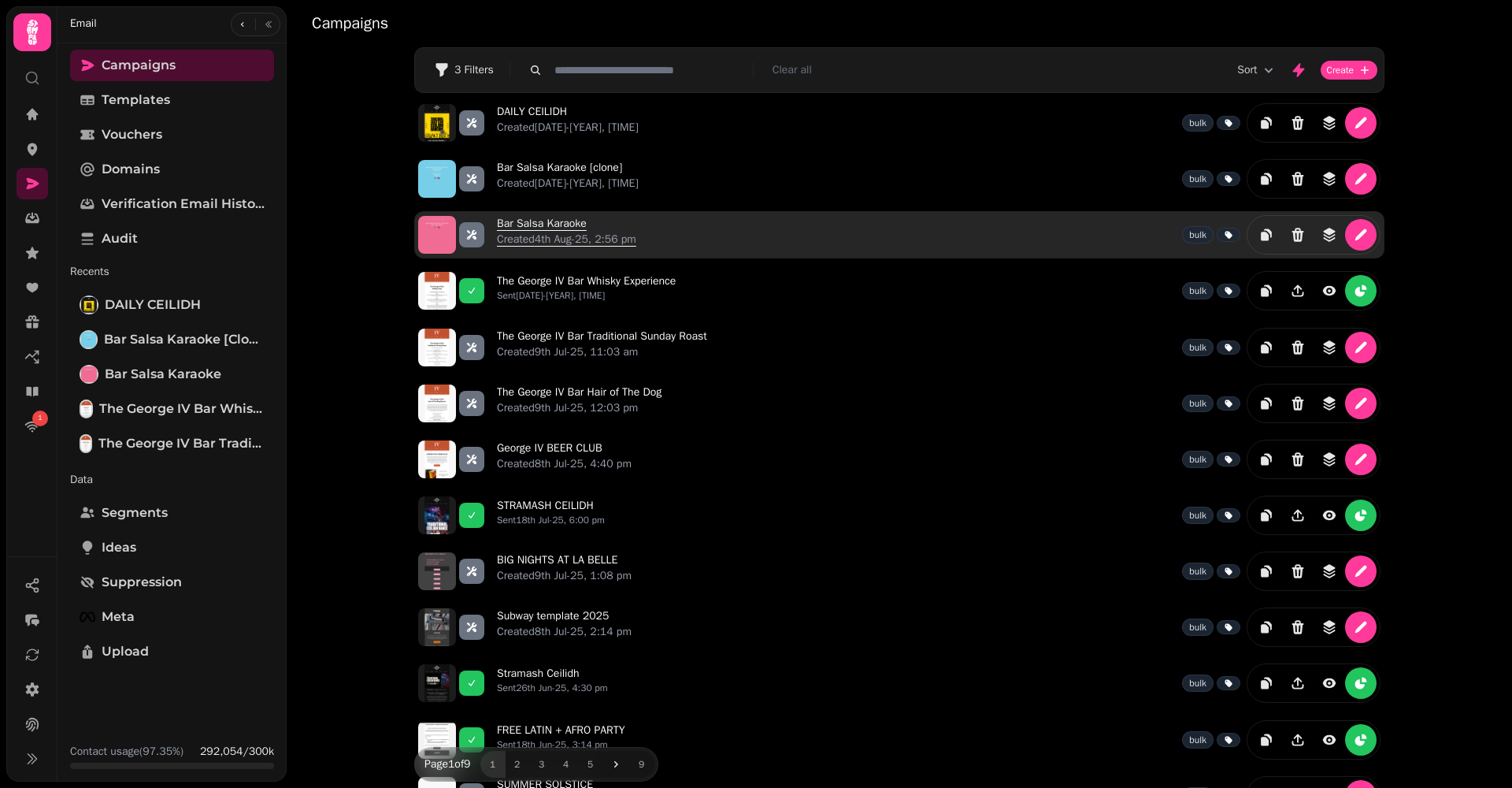 click on "Bar Salsa Karaoke Created  [DATE]-[YEAR], [TIME]" at bounding box center [566, 235] 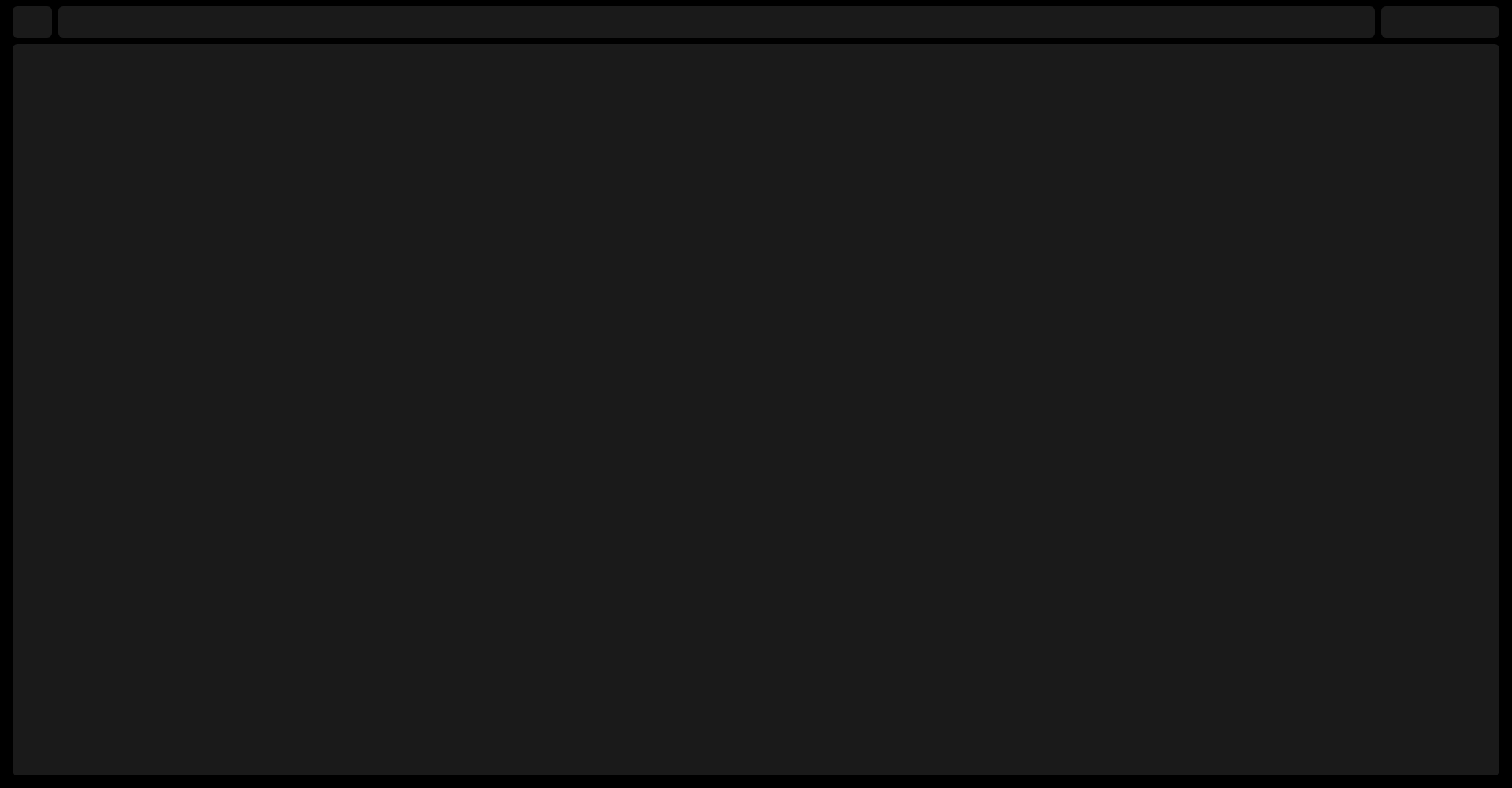 select on "**********" 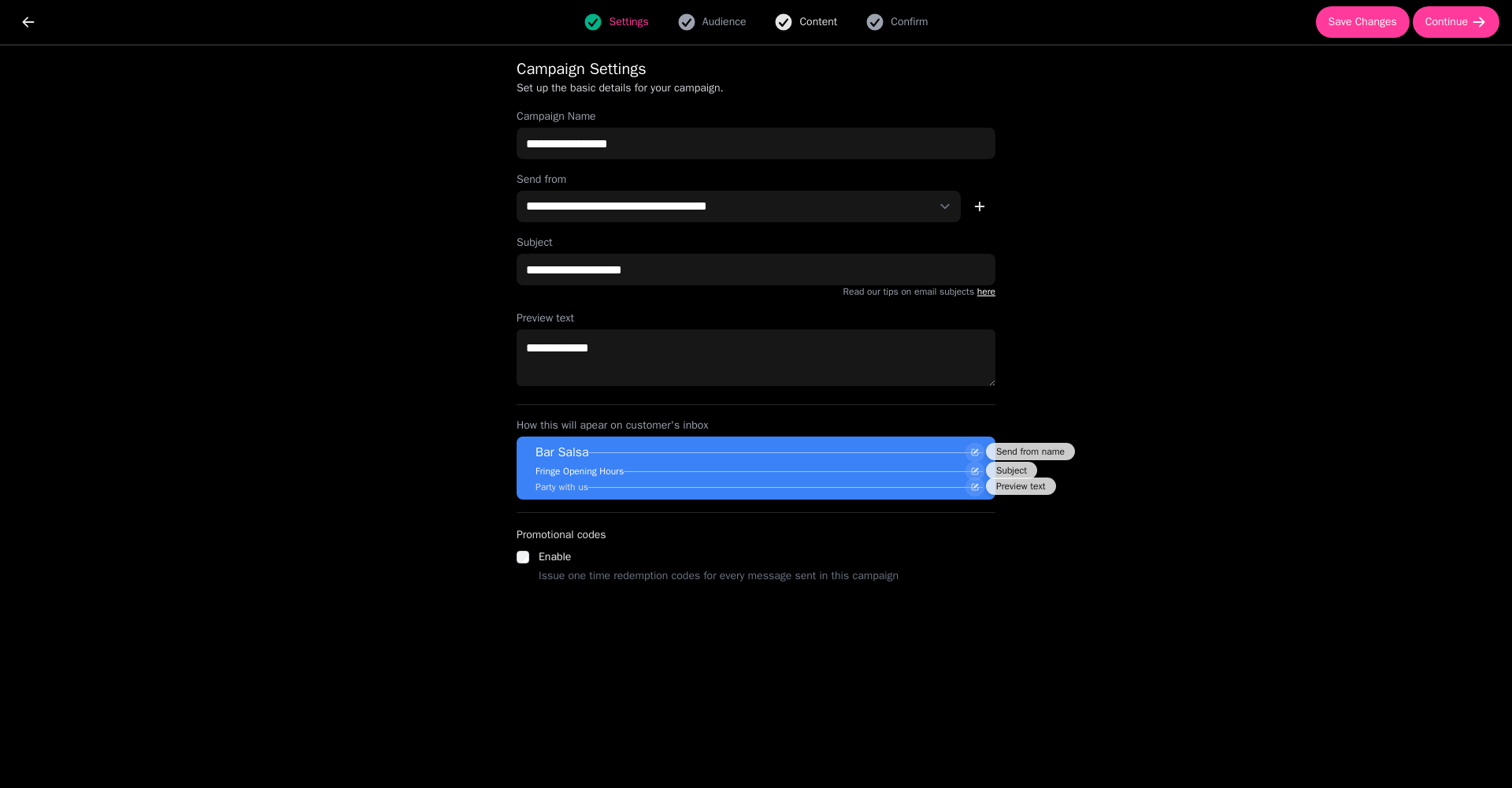 click 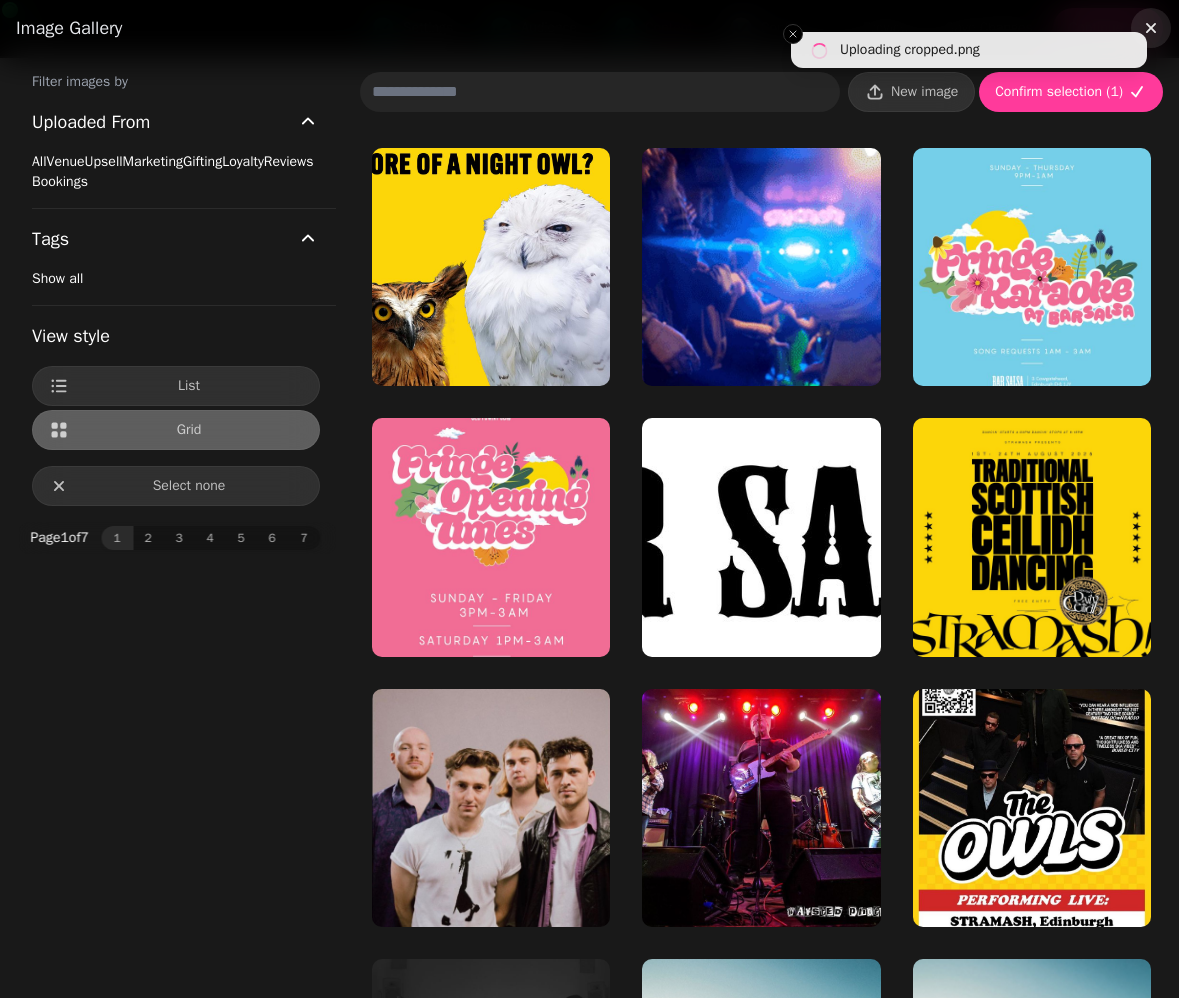 click 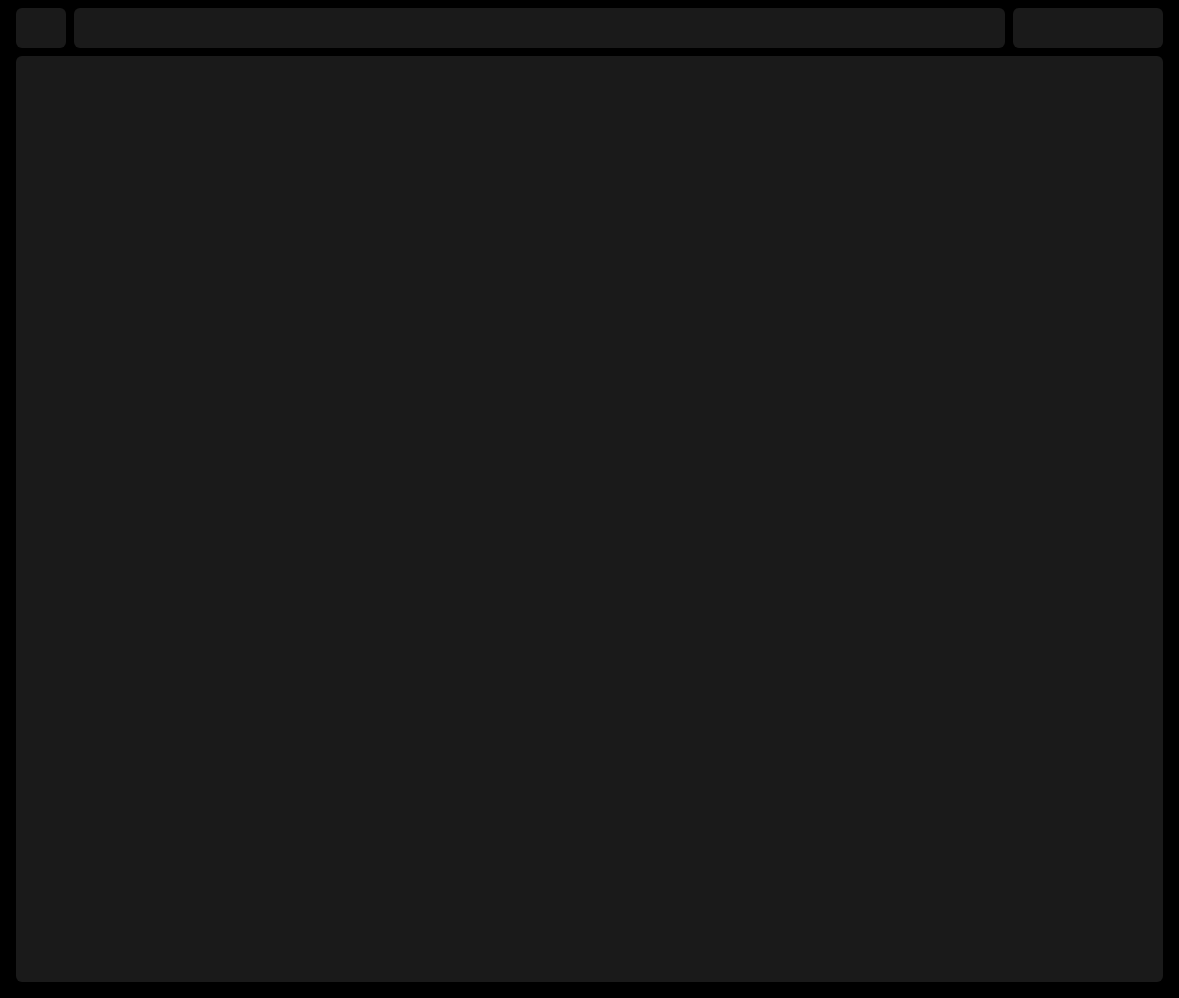 scroll, scrollTop: 0, scrollLeft: 0, axis: both 